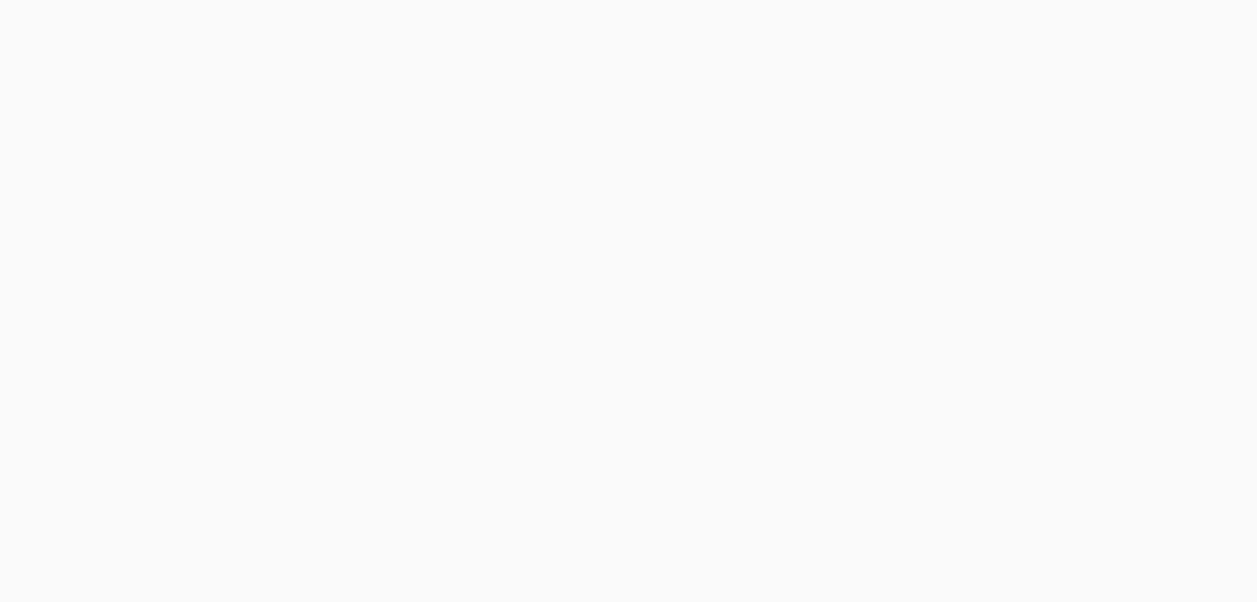 scroll, scrollTop: 0, scrollLeft: 0, axis: both 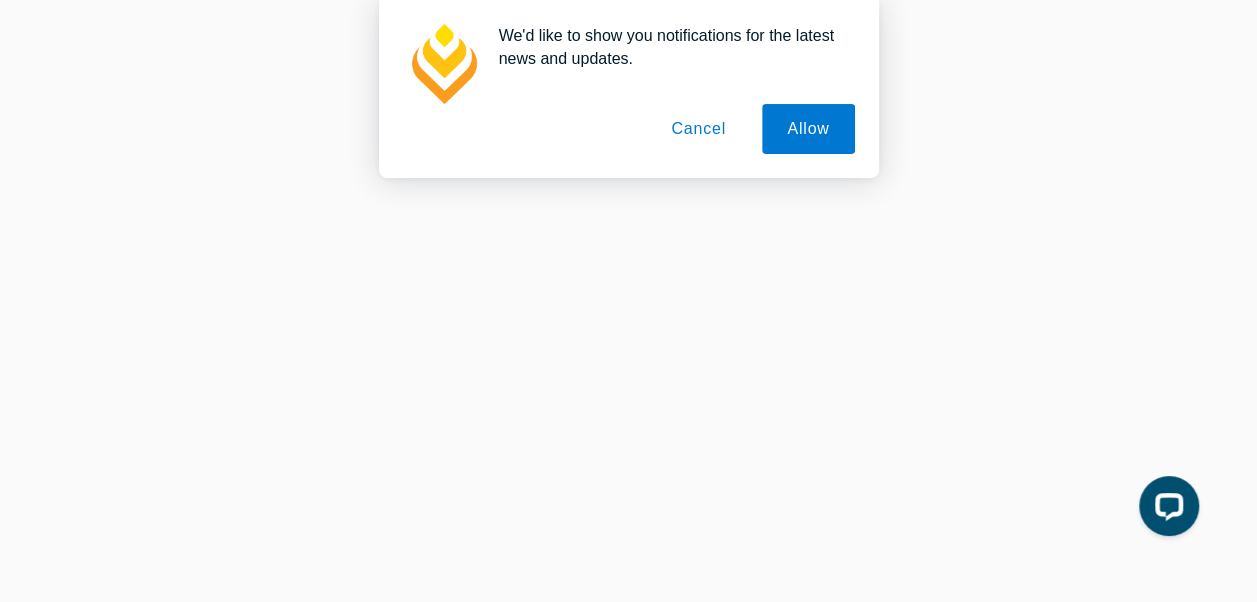 click on "Cancel" at bounding box center (698, 129) 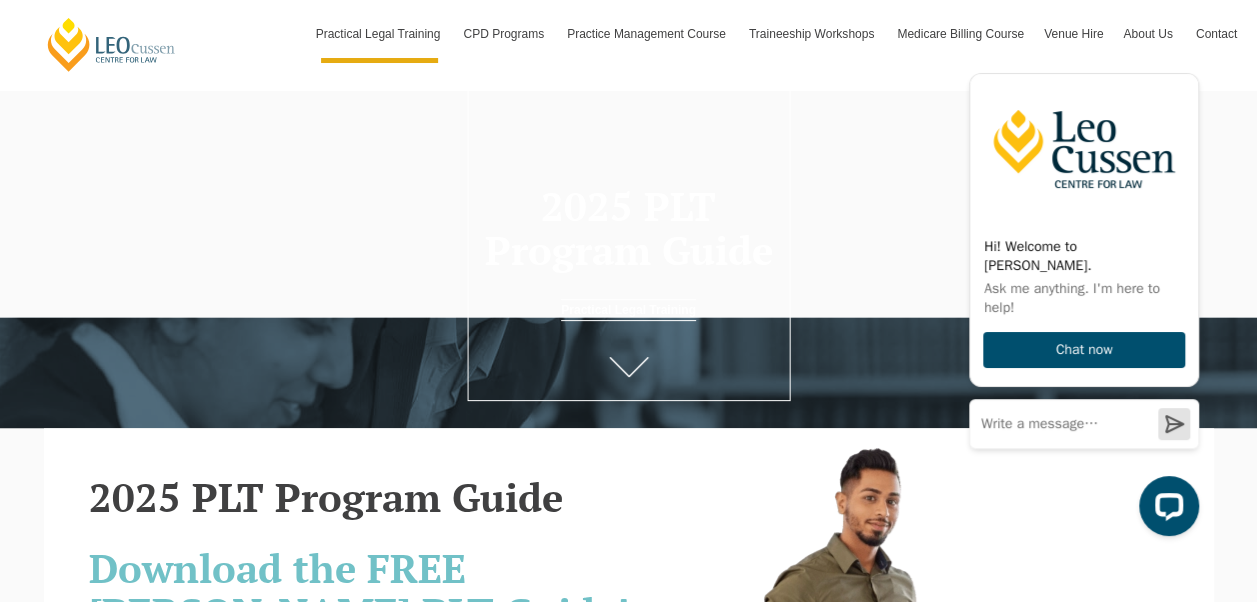 scroll, scrollTop: 0, scrollLeft: 0, axis: both 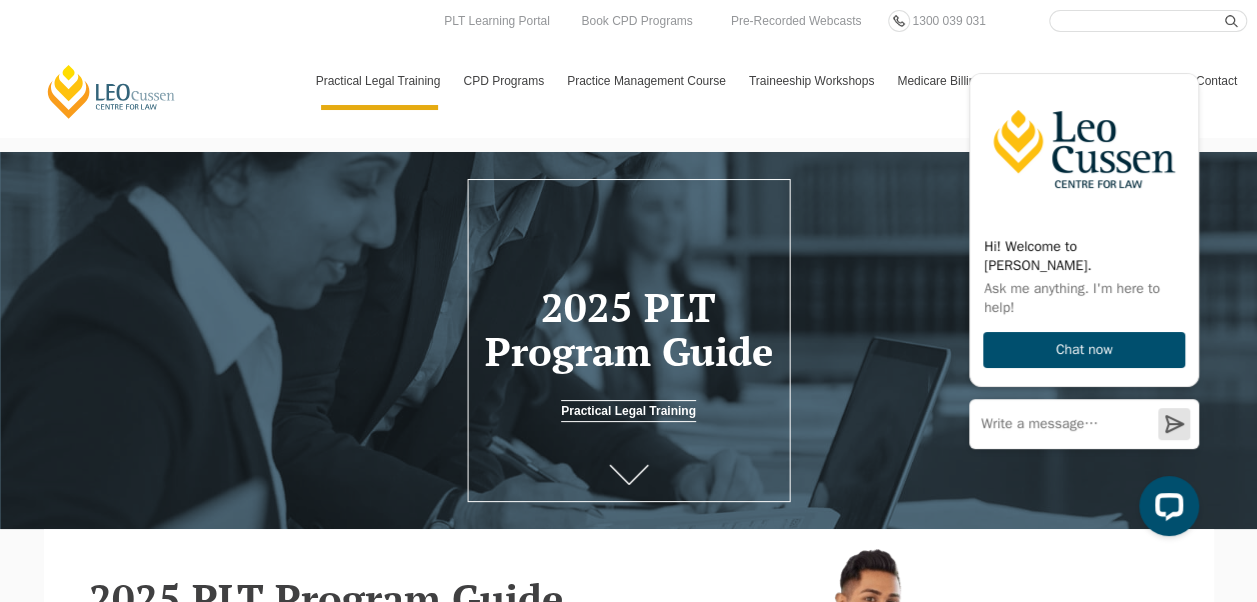 click at bounding box center [629, 477] 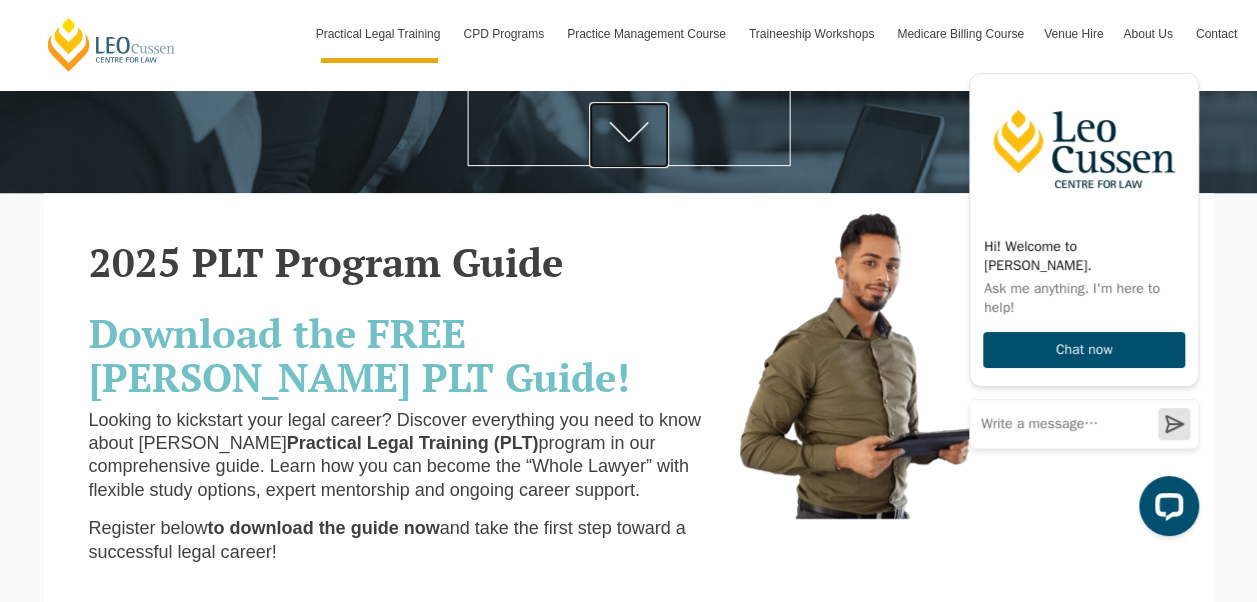 scroll, scrollTop: 0, scrollLeft: 0, axis: both 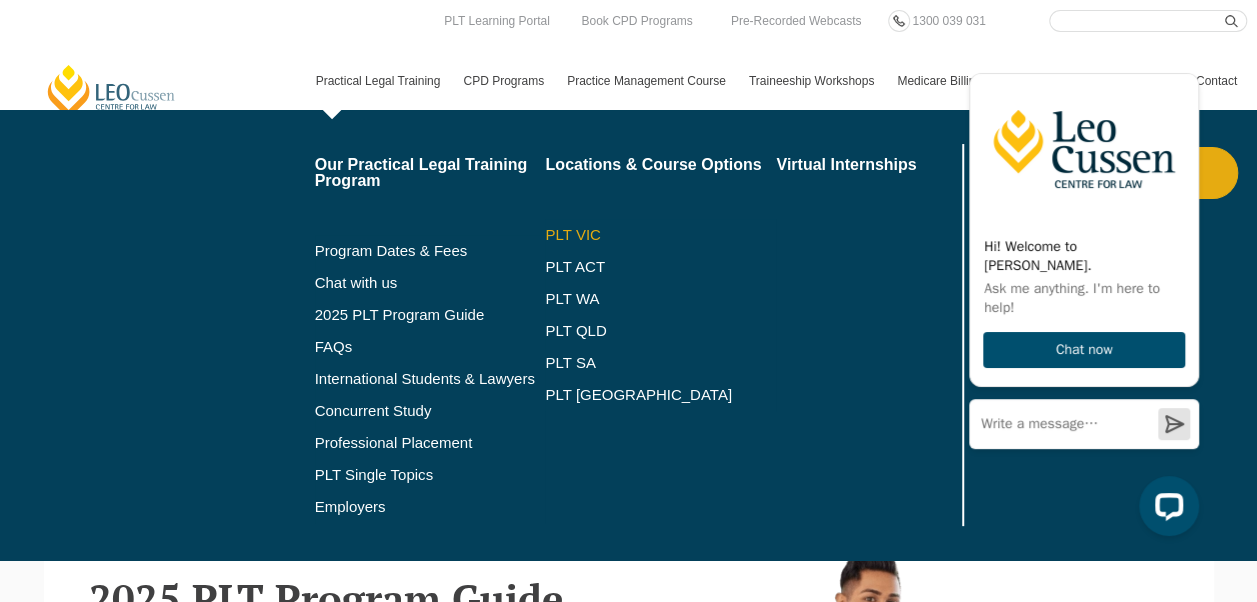 click on "PLT VIC" at bounding box center (660, 235) 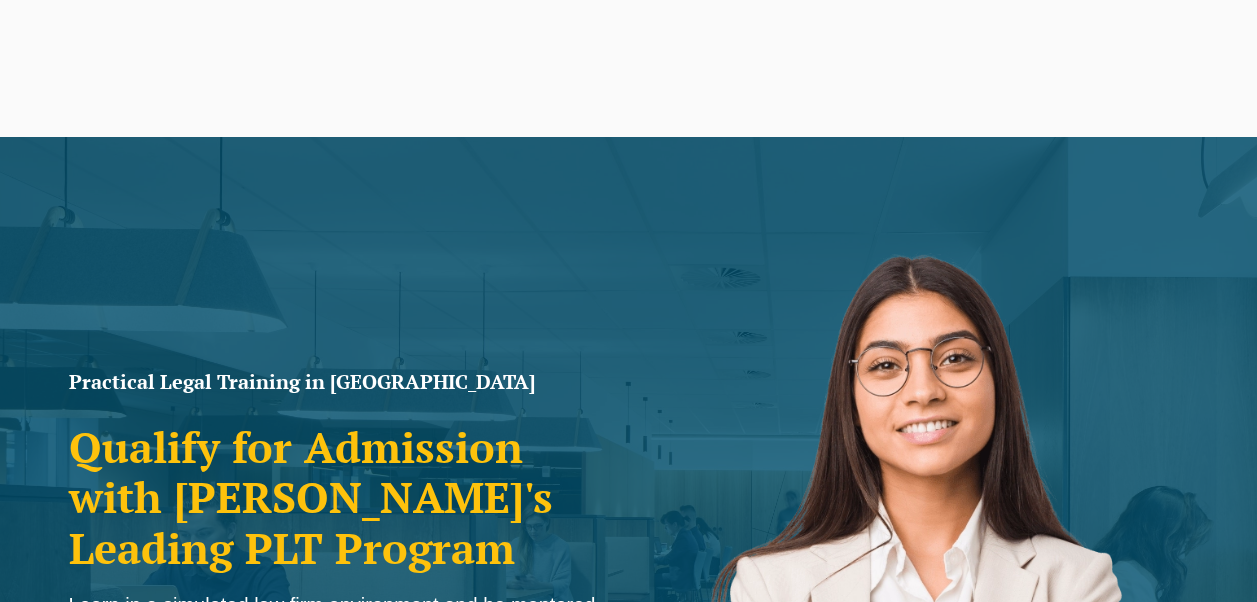 scroll, scrollTop: 533, scrollLeft: 0, axis: vertical 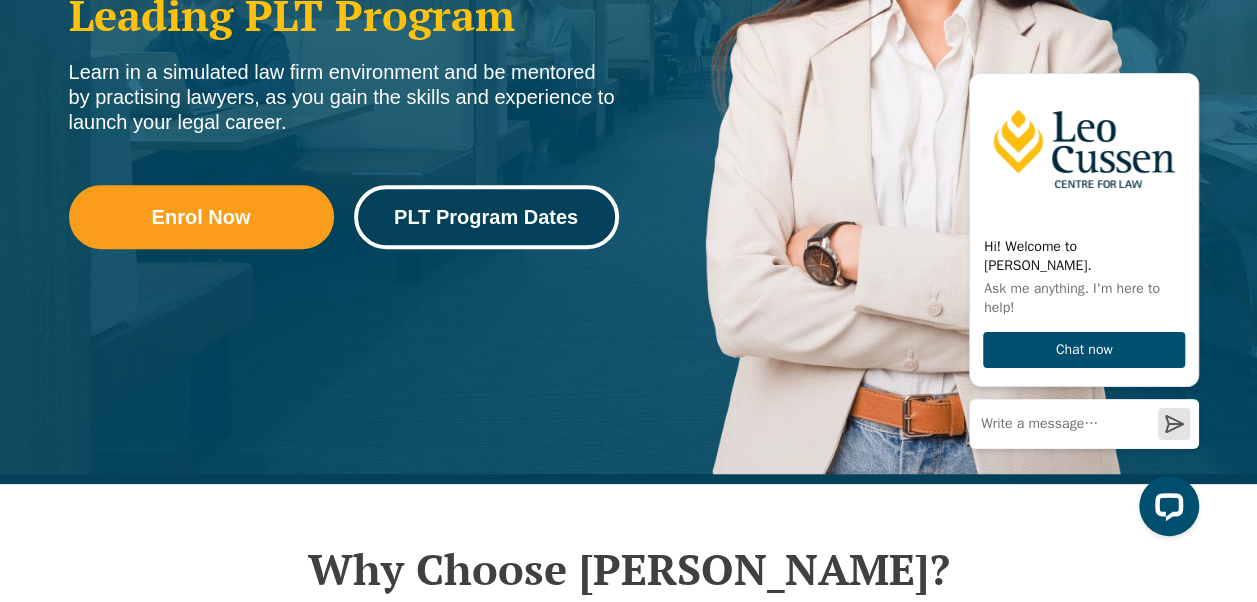 click on "PLT Program Dates" at bounding box center [486, 217] 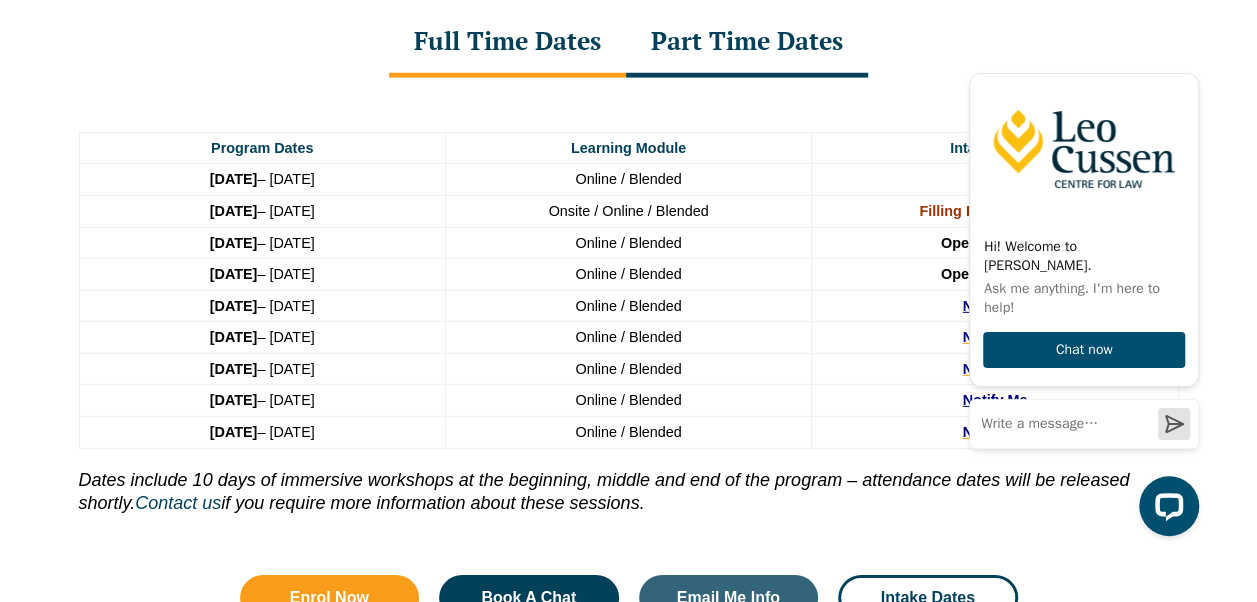 scroll, scrollTop: 2847, scrollLeft: 0, axis: vertical 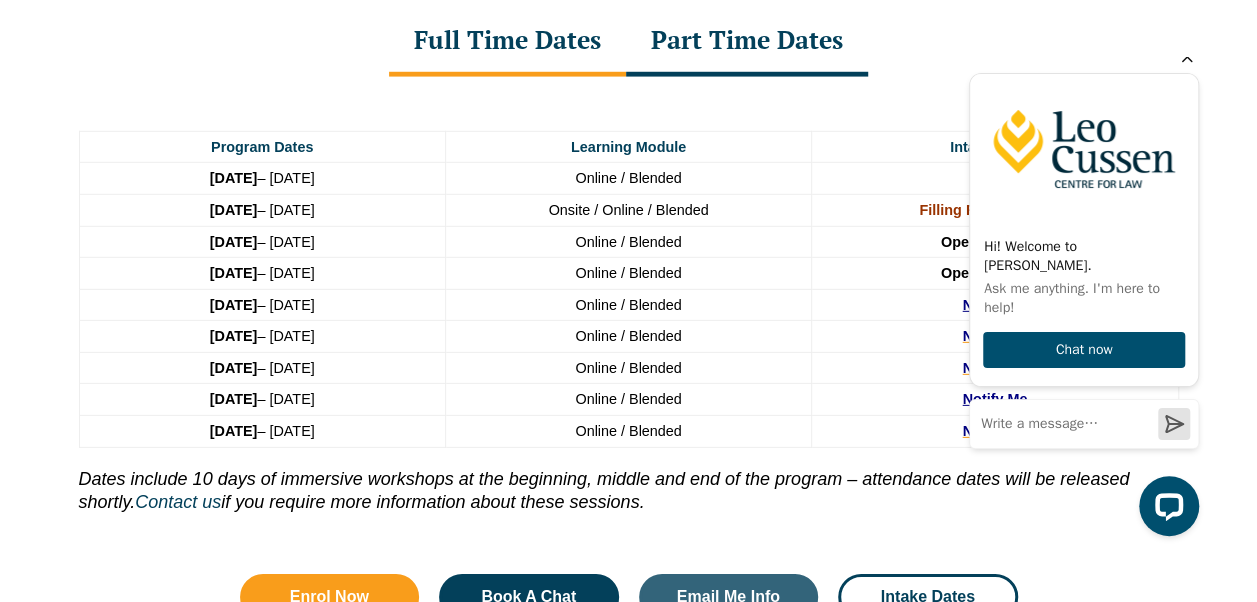click 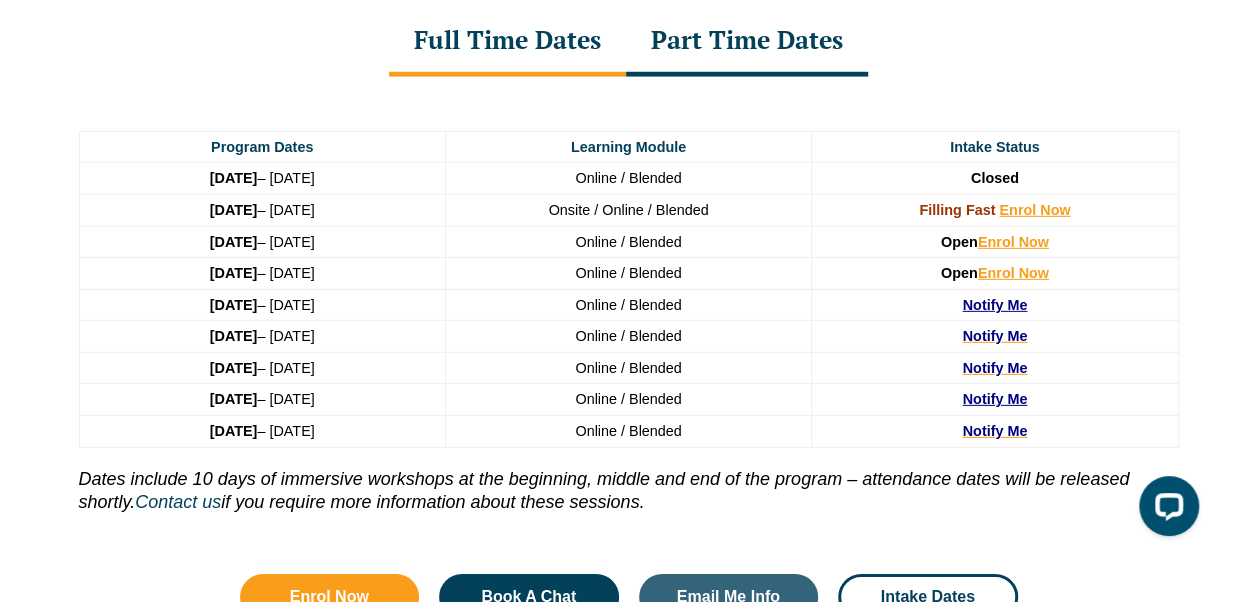 drag, startPoint x: 158, startPoint y: 244, endPoint x: 426, endPoint y: 238, distance: 268.06717 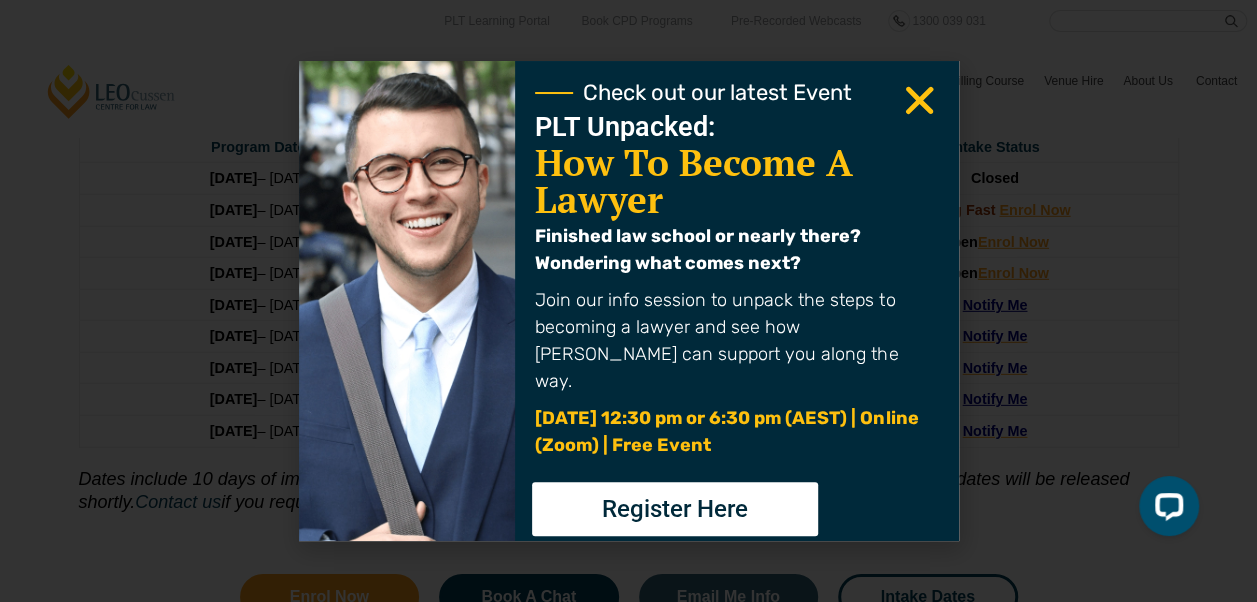 click 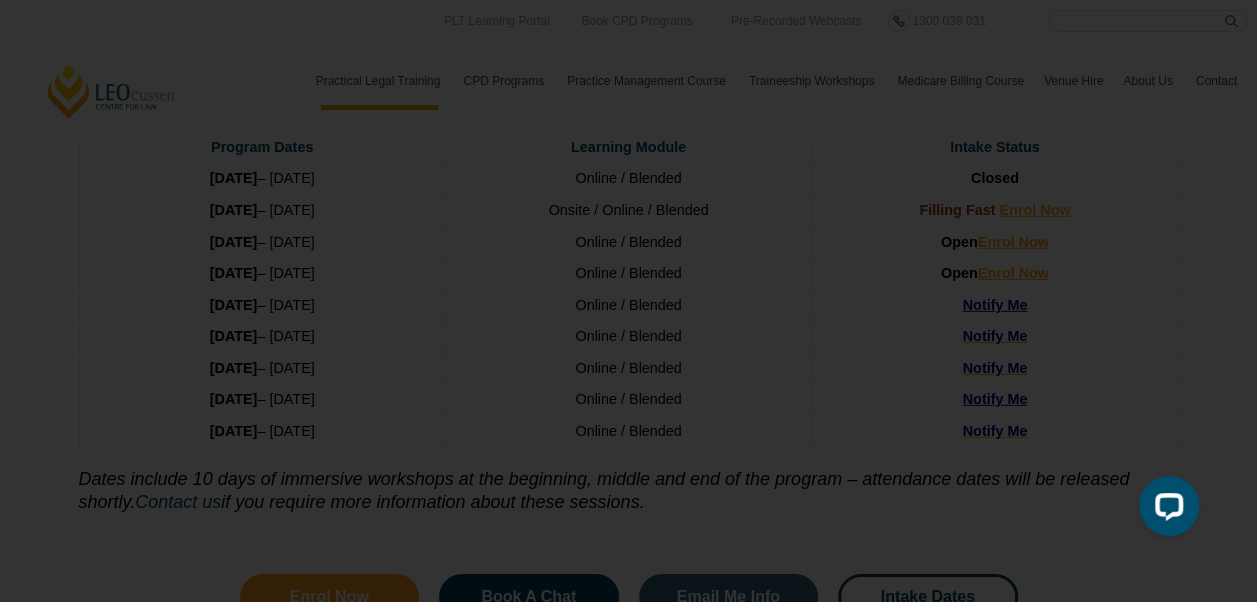 click 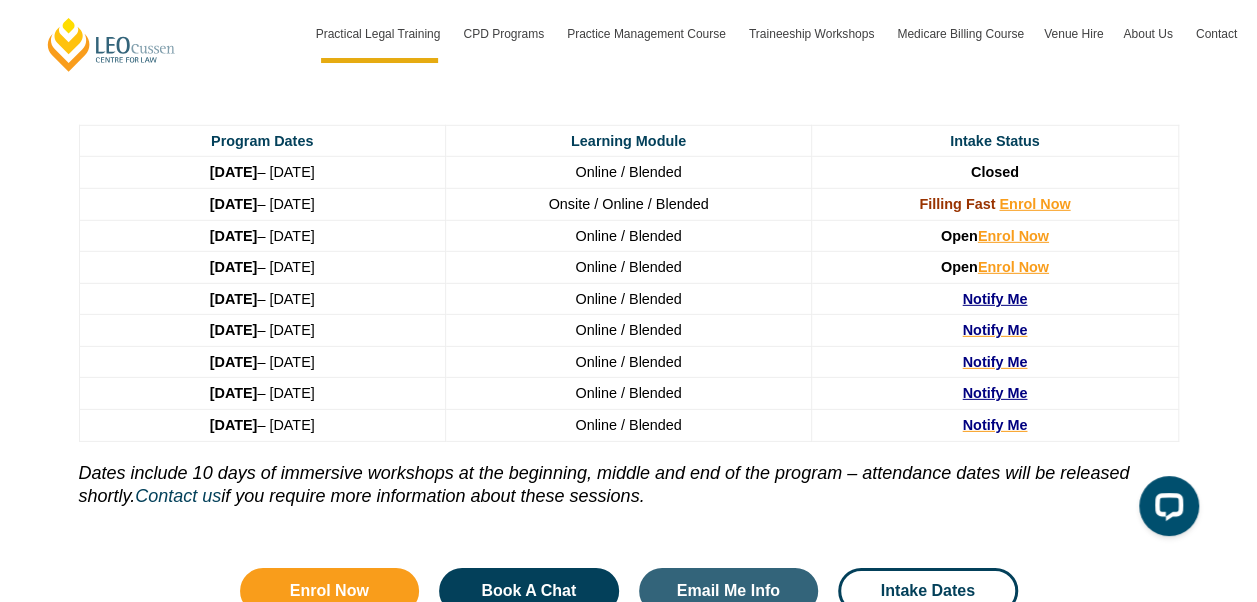 scroll, scrollTop: 2847, scrollLeft: 0, axis: vertical 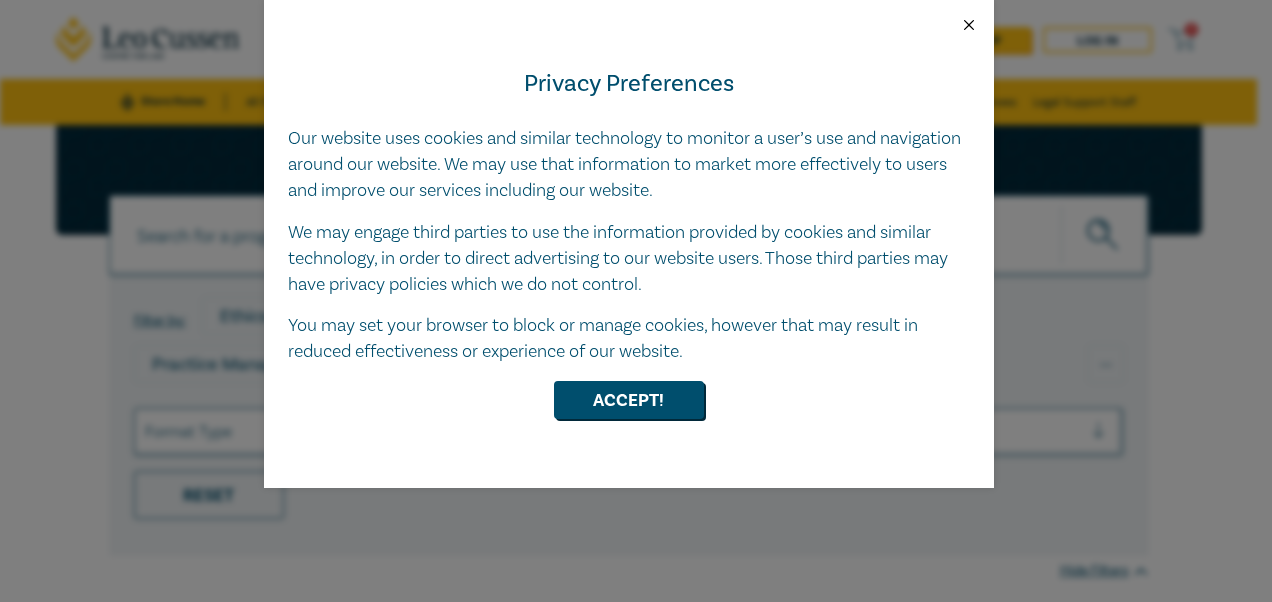 click at bounding box center (969, 25) 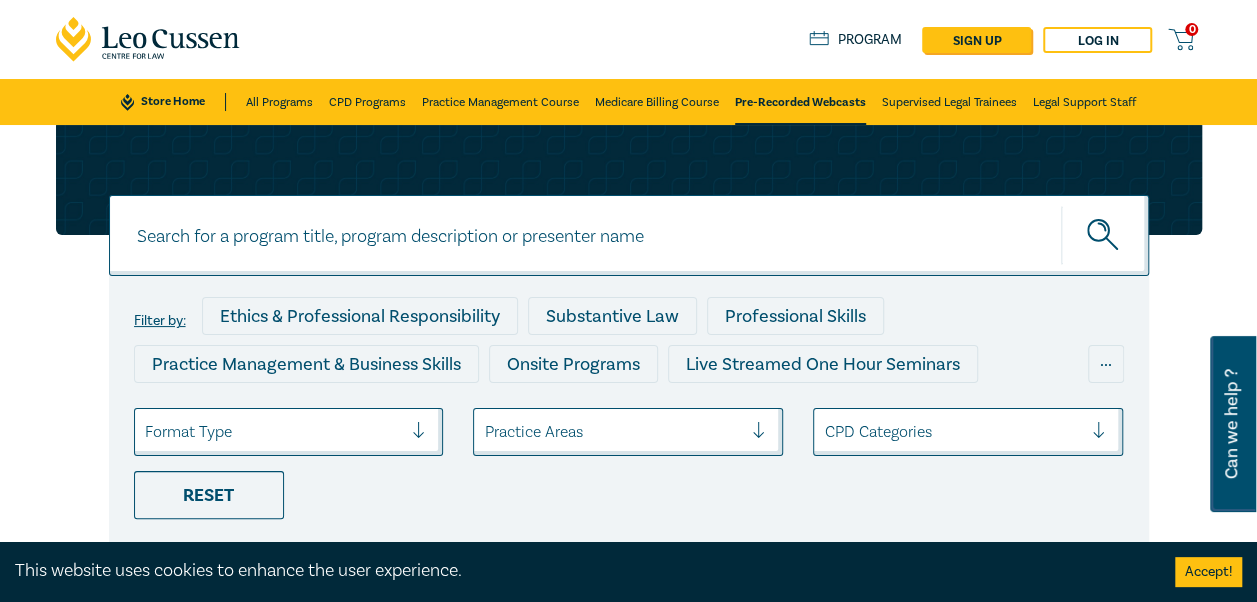 click on "0 $ NaN  Store Home About us Program   sign up   Log in 0" at bounding box center [629, 39] 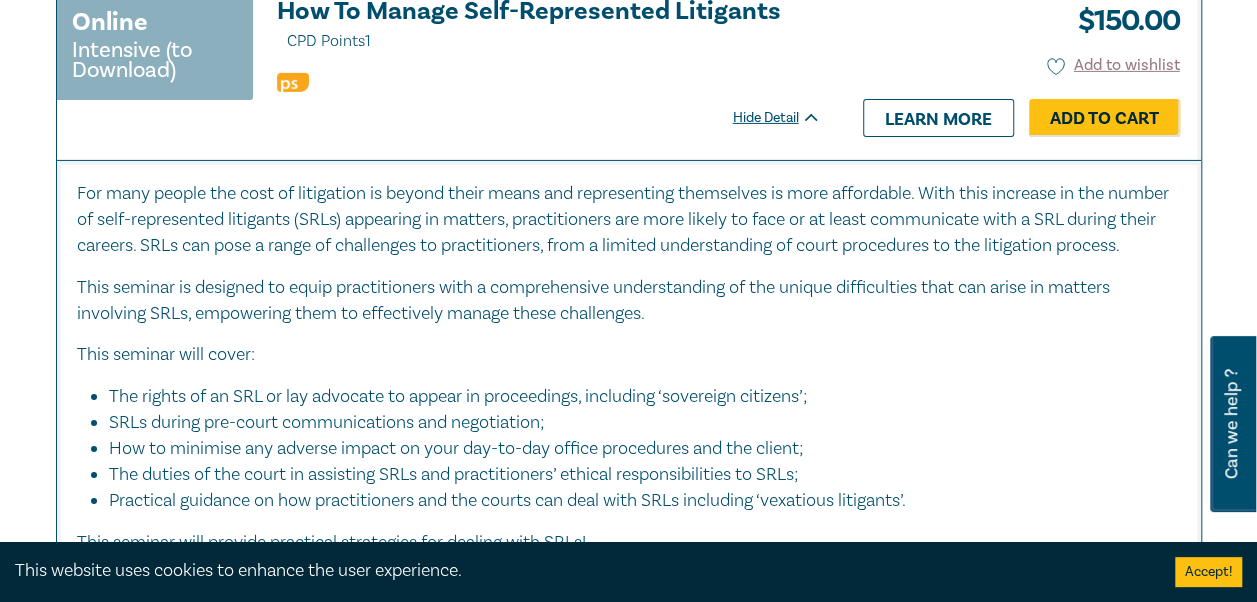 scroll, scrollTop: 3733, scrollLeft: 0, axis: vertical 